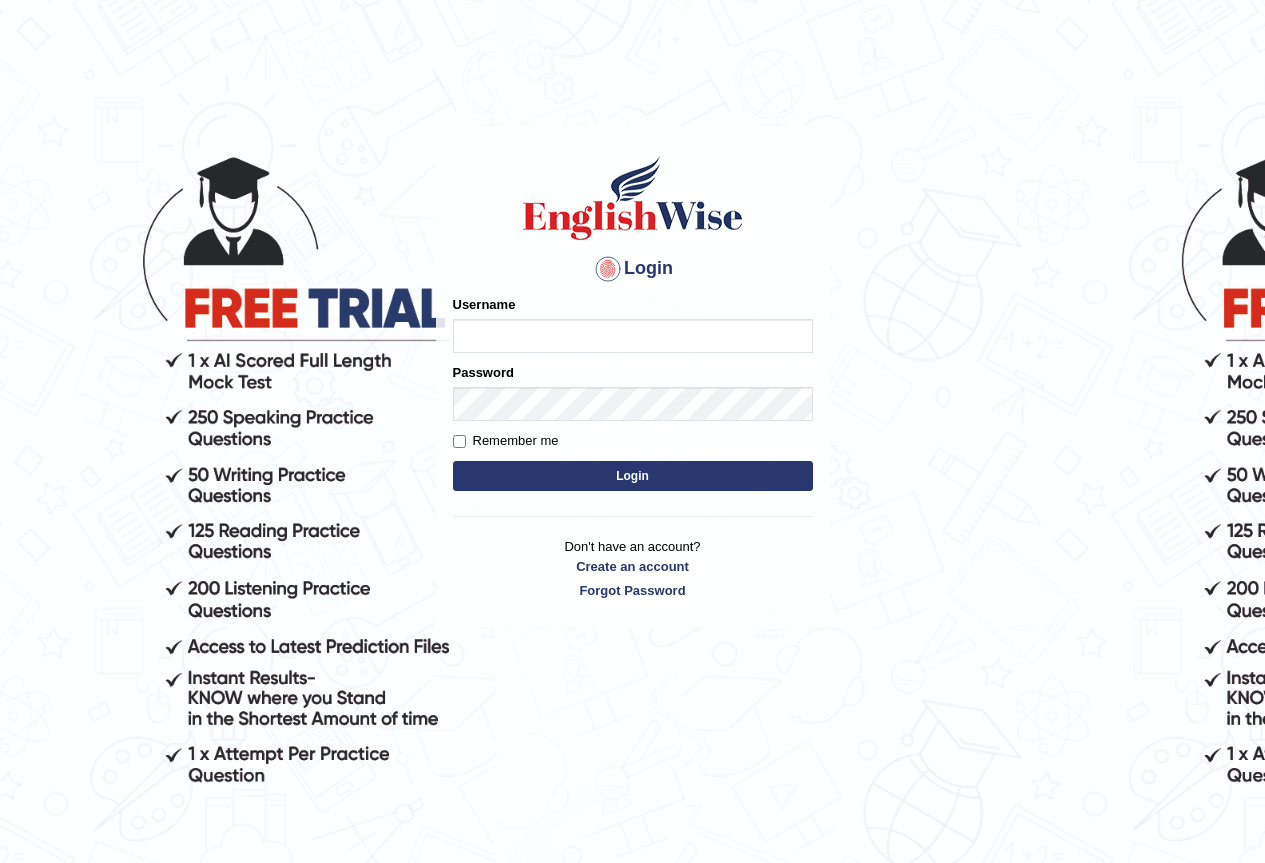 click on "Login
Please fix the following errors:
Username
Password
Remember me
Login
Don't have an account?
Create an account
Forgot Password
2025 ©  English Wise.  All Rights Reserved  Back to English Wise" at bounding box center (632, 494) 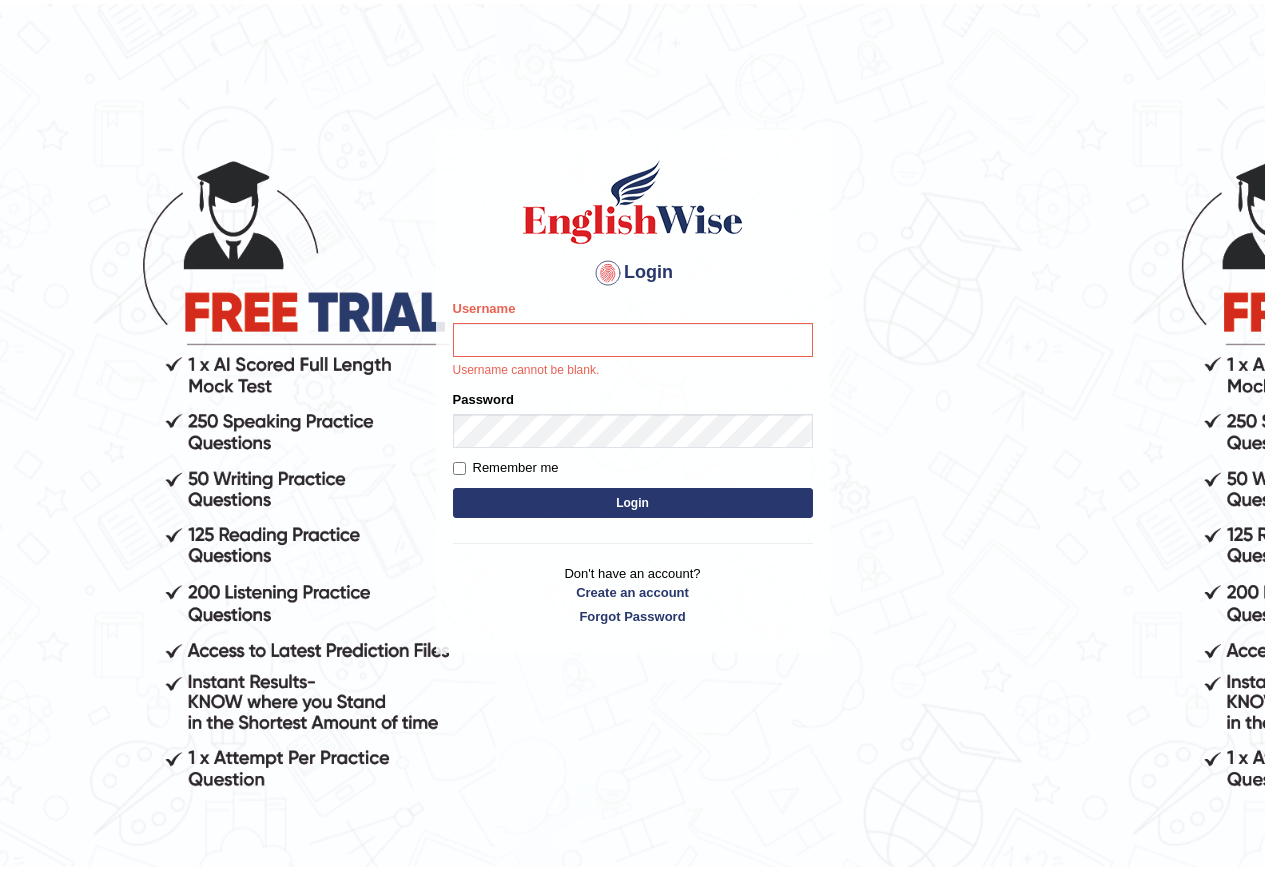 scroll, scrollTop: 0, scrollLeft: 0, axis: both 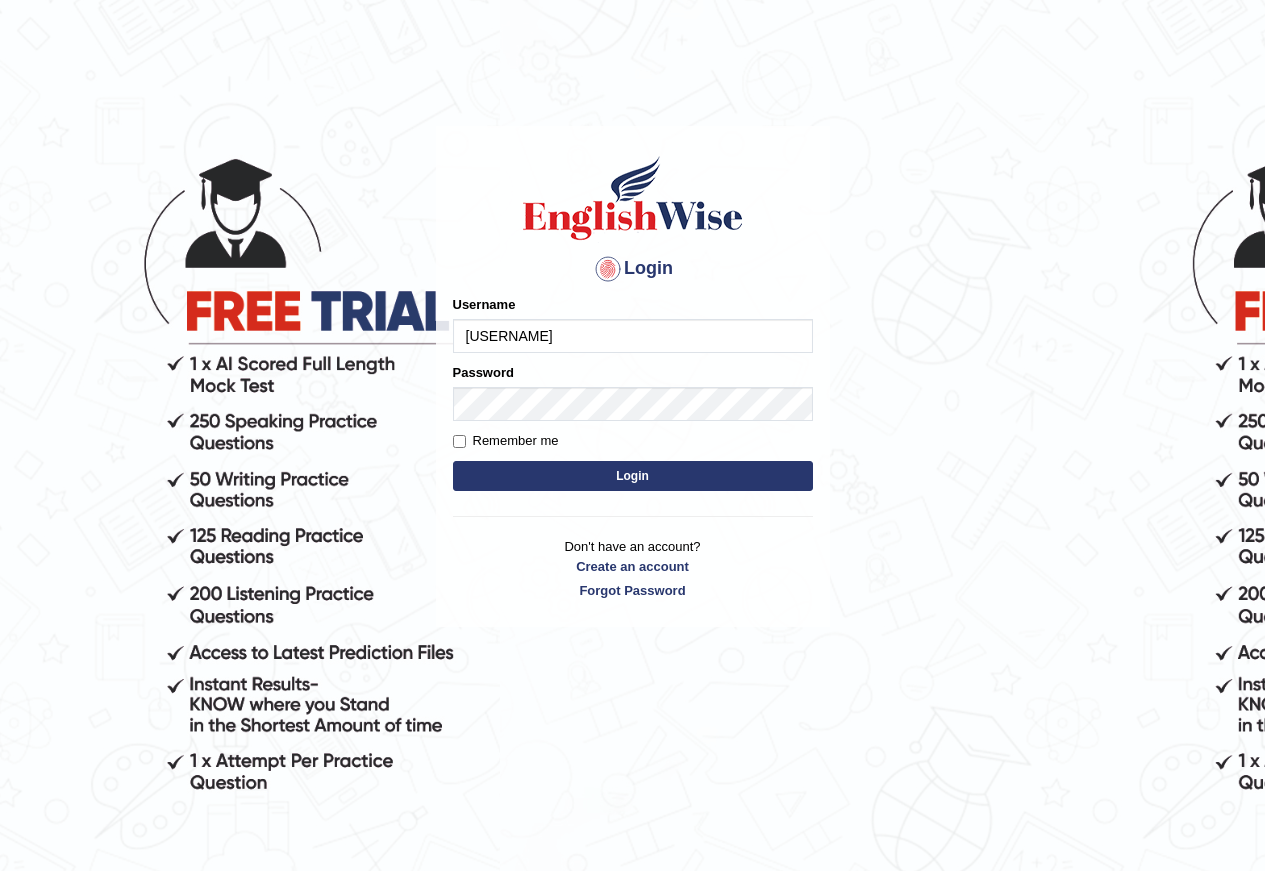 type on "[USERNAME]" 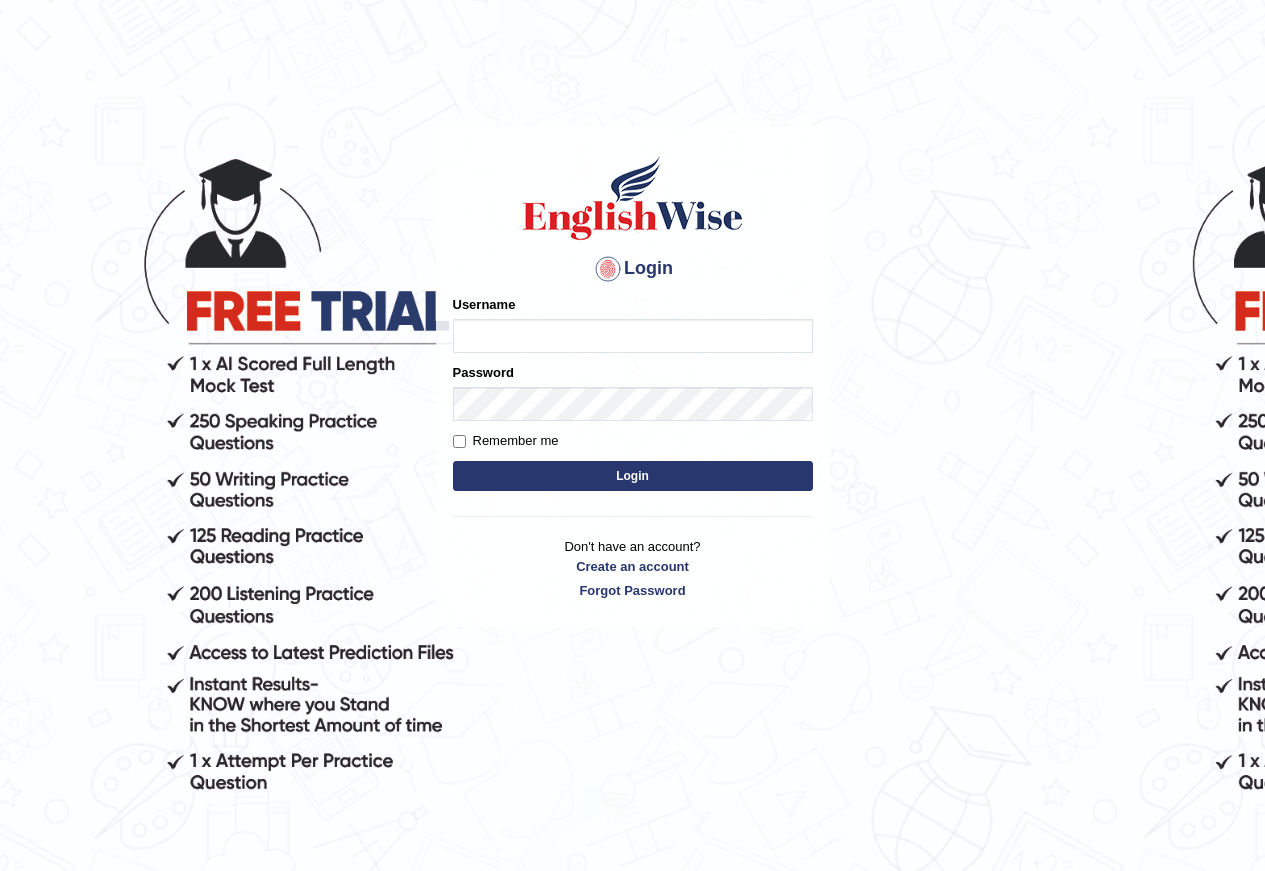 scroll, scrollTop: 0, scrollLeft: 0, axis: both 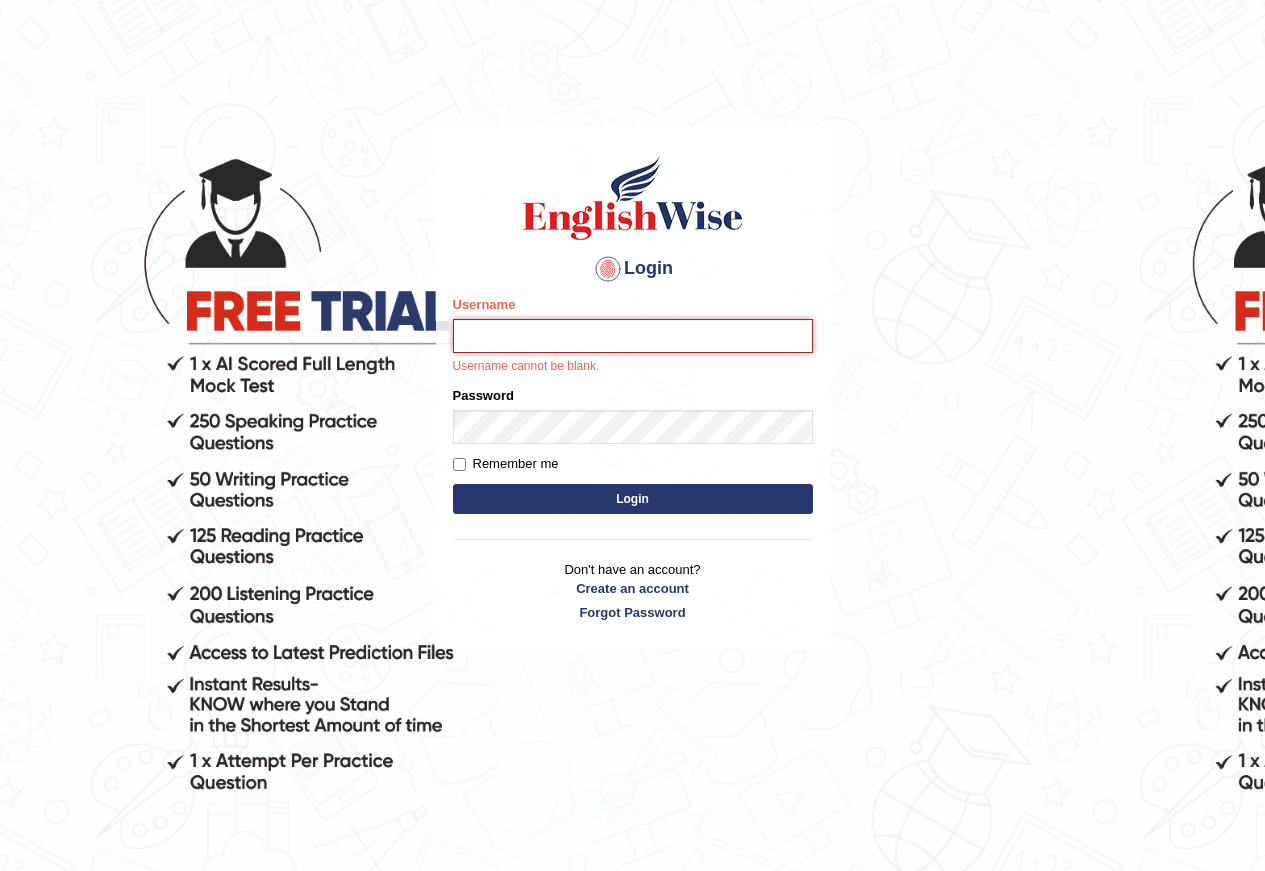 click on "Username" at bounding box center (633, 336) 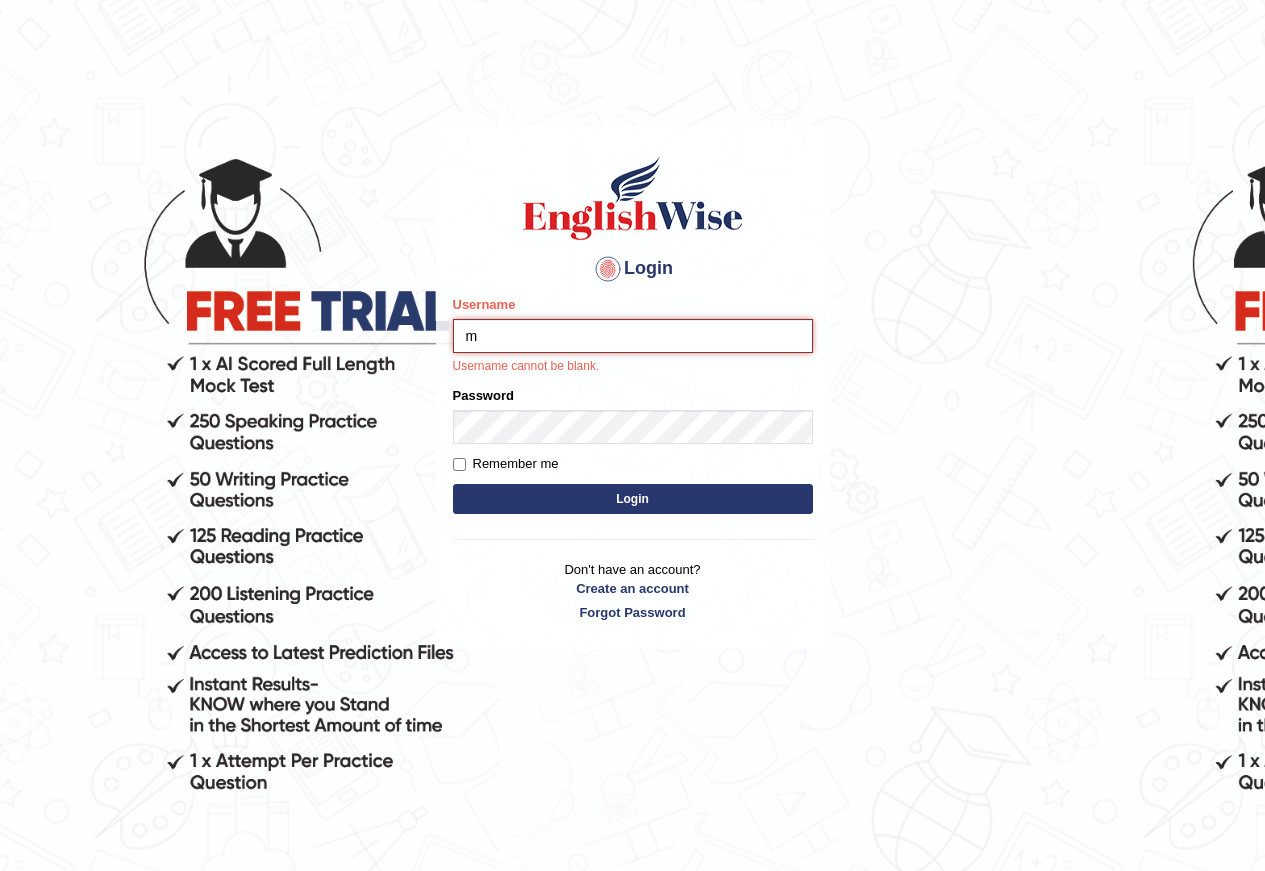 type on "[USERNAME]" 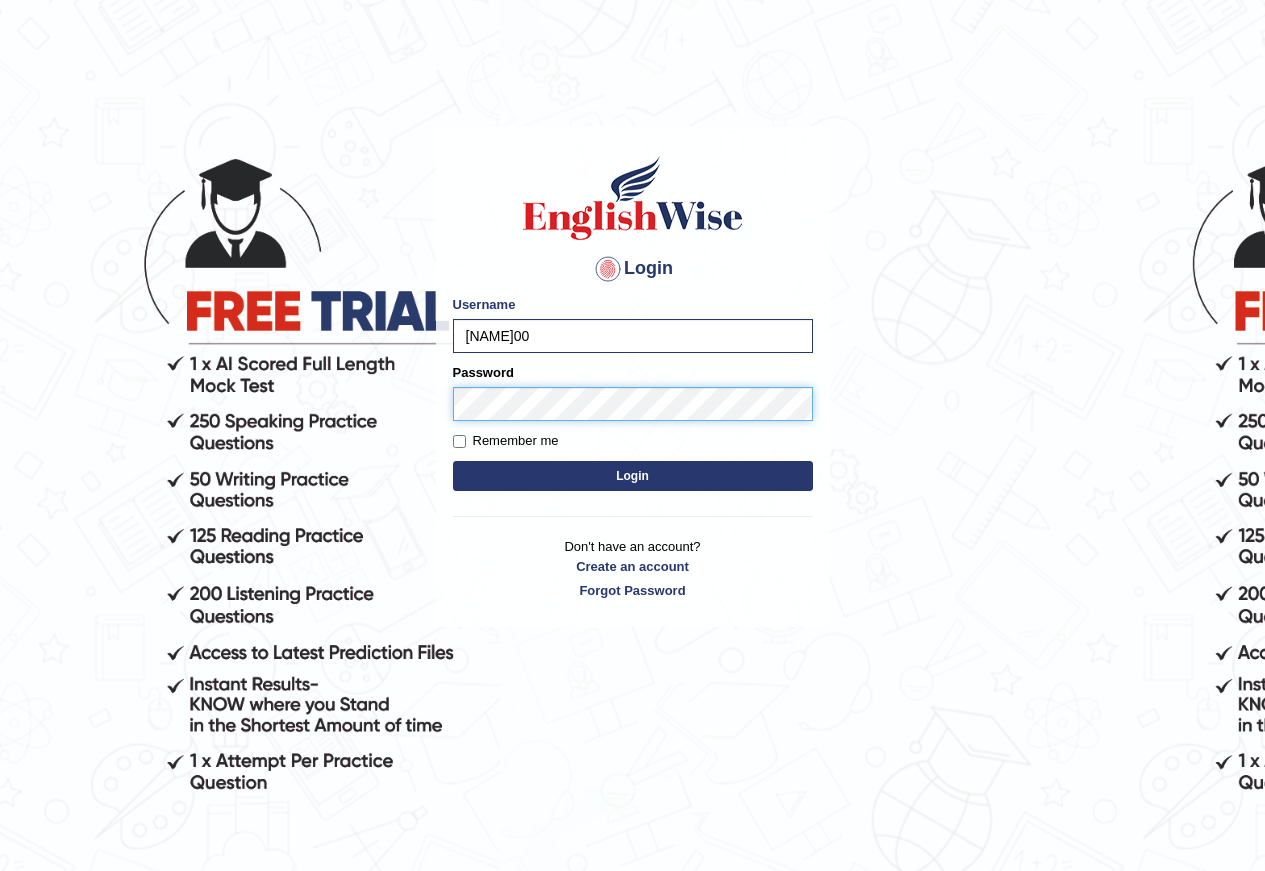 click on "Login" at bounding box center [633, 476] 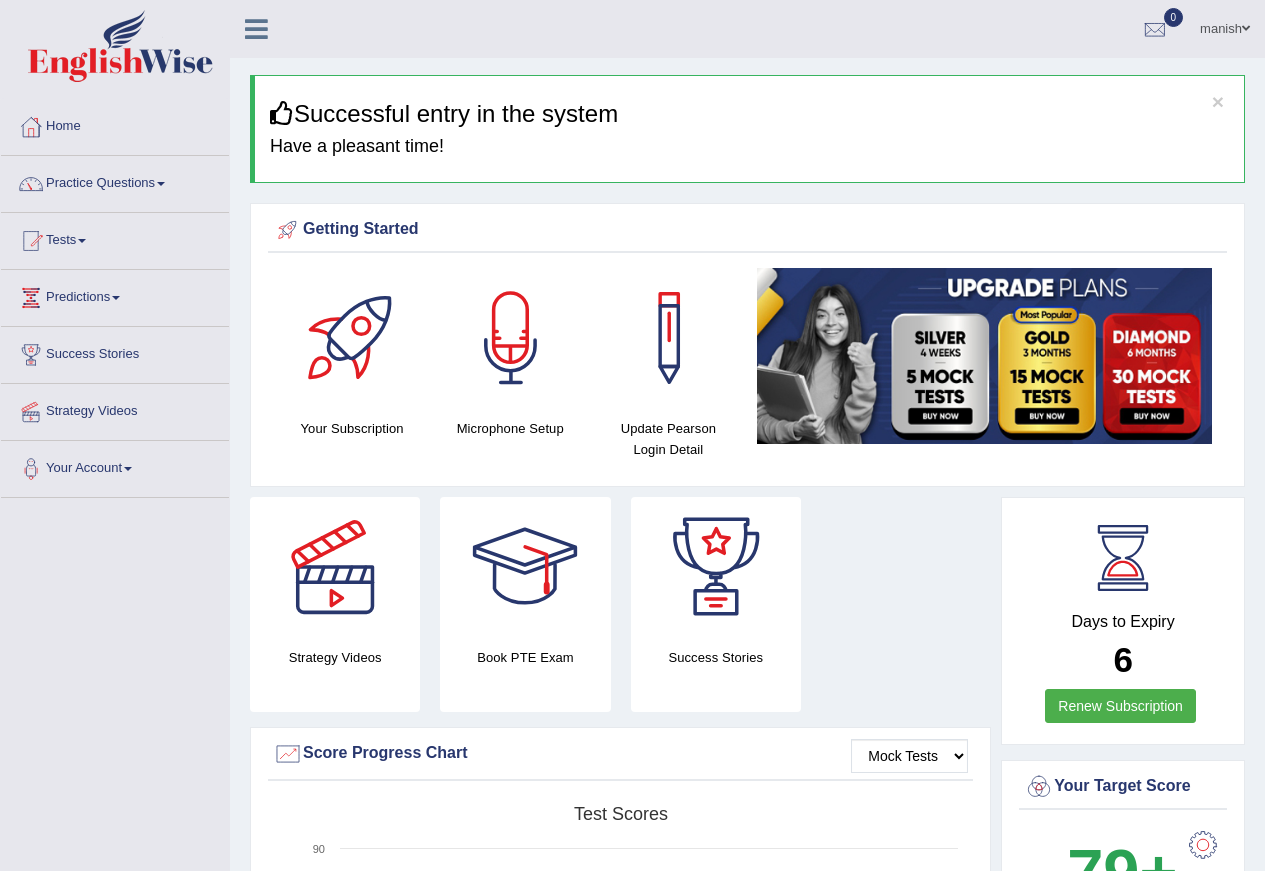 scroll, scrollTop: 0, scrollLeft: 0, axis: both 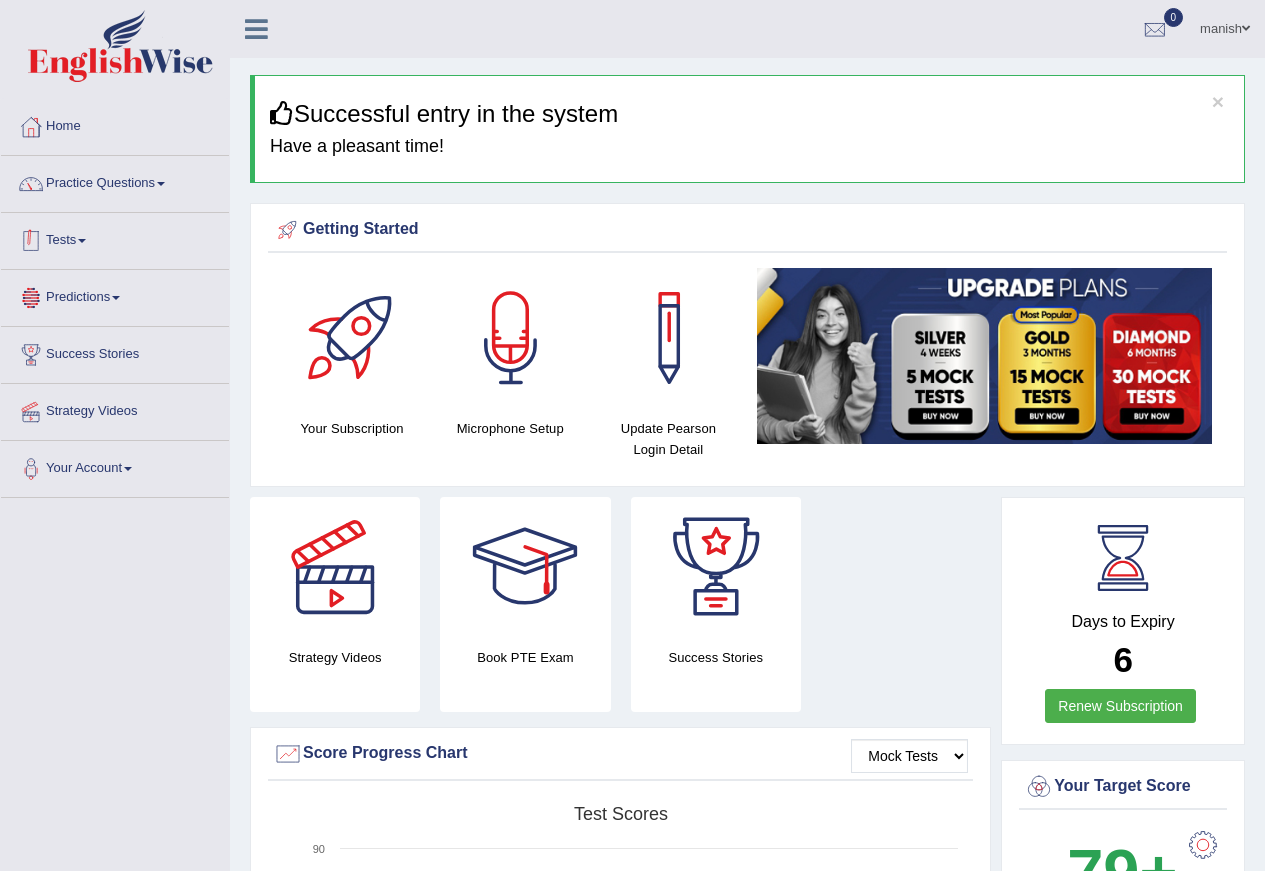 click on "Tests" at bounding box center [115, 238] 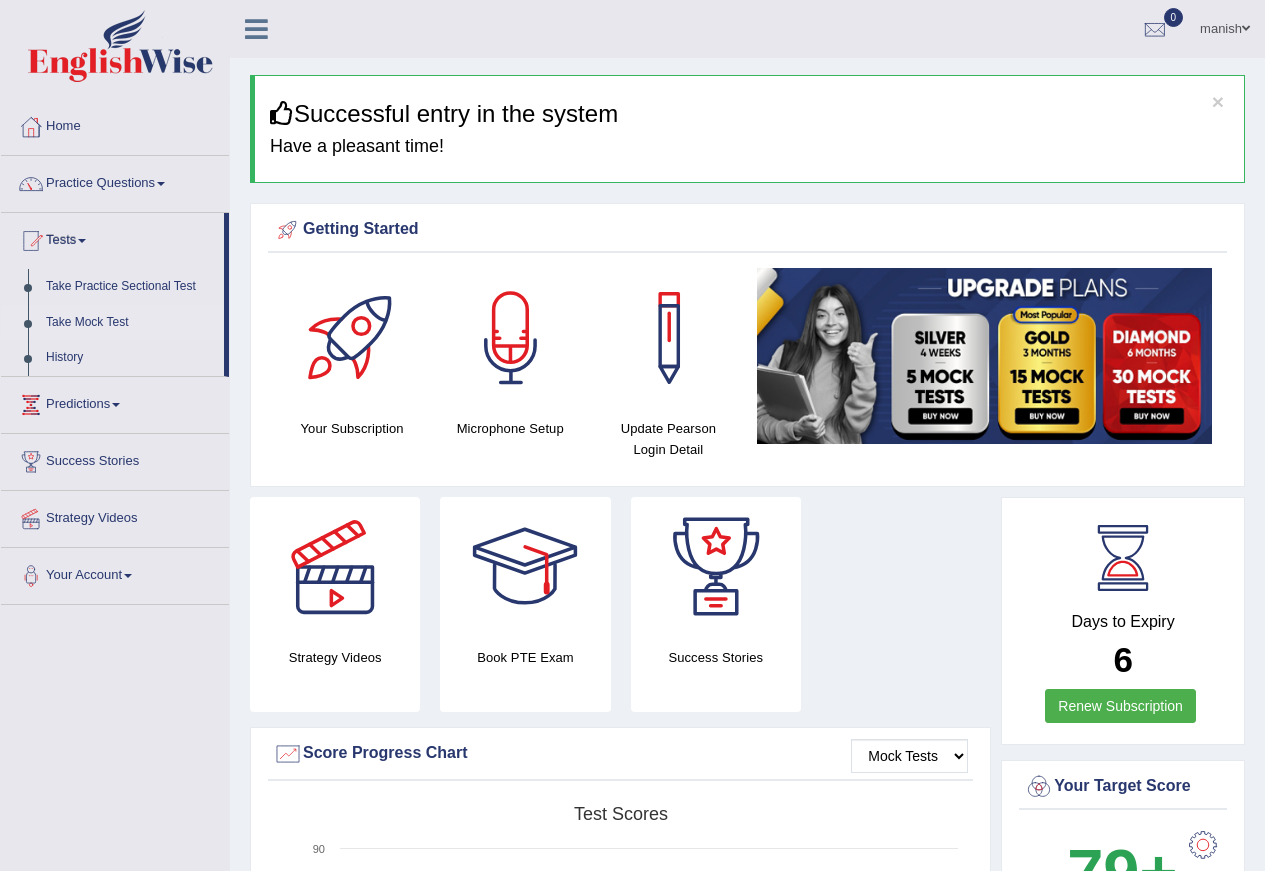 click on "Take Mock Test" at bounding box center [130, 323] 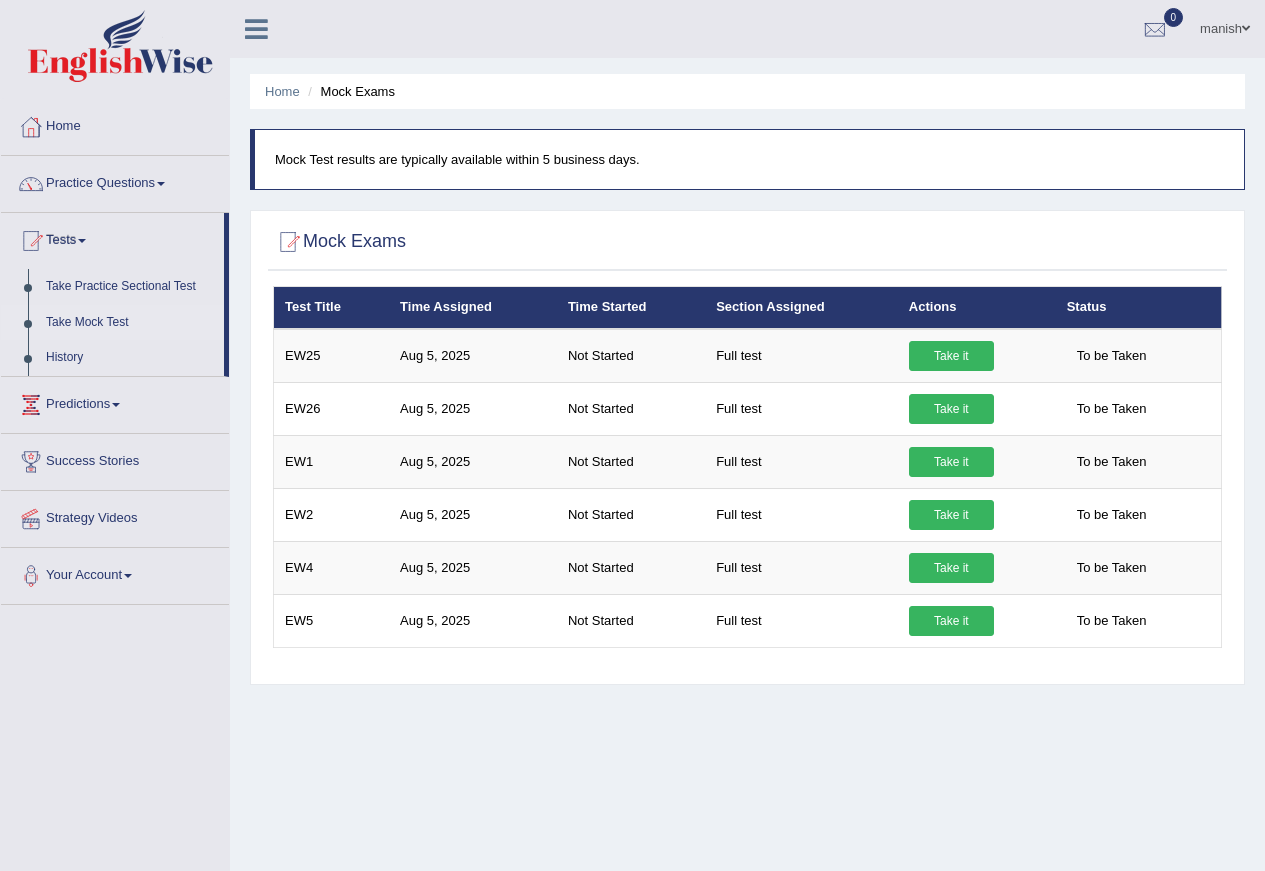 scroll, scrollTop: 0, scrollLeft: 0, axis: both 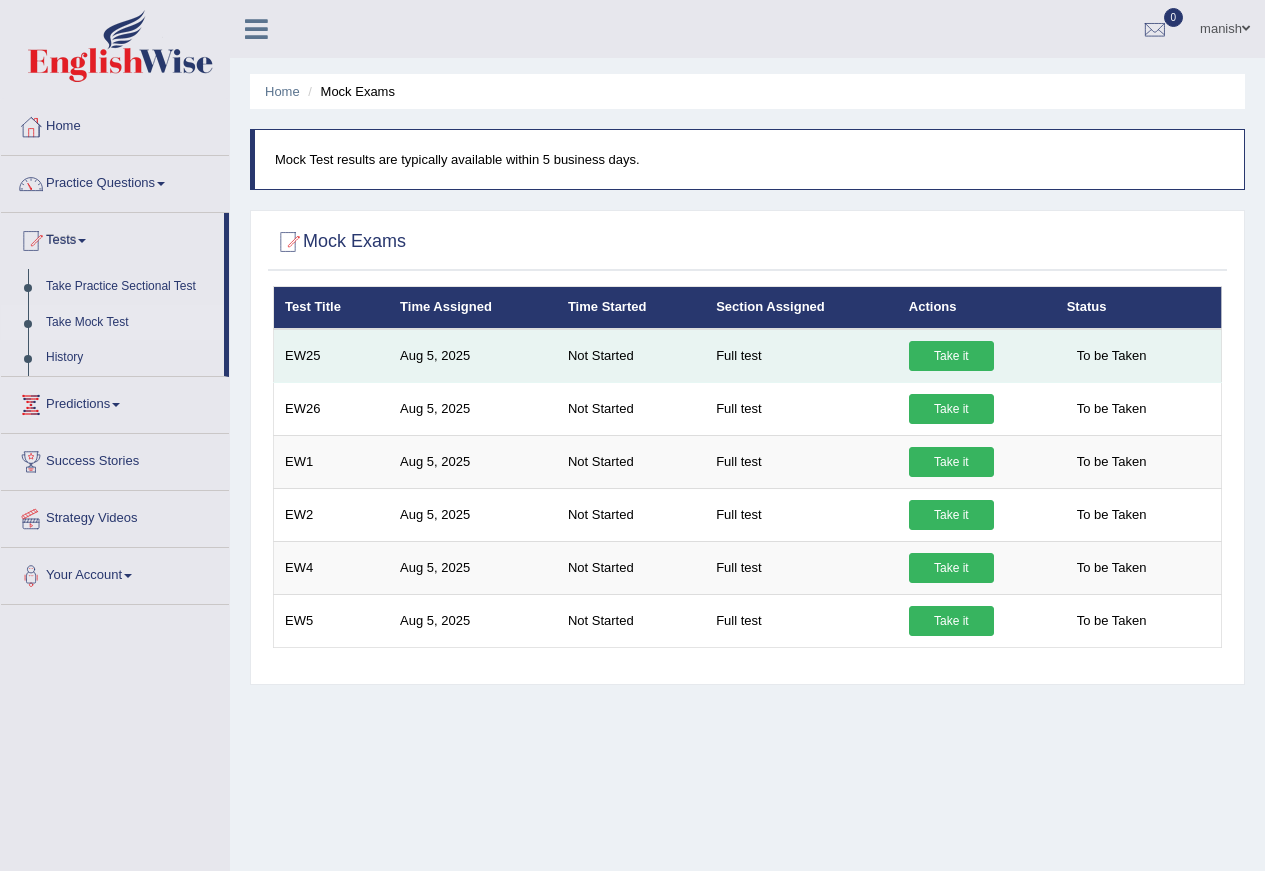 click on "Take it" at bounding box center [951, 356] 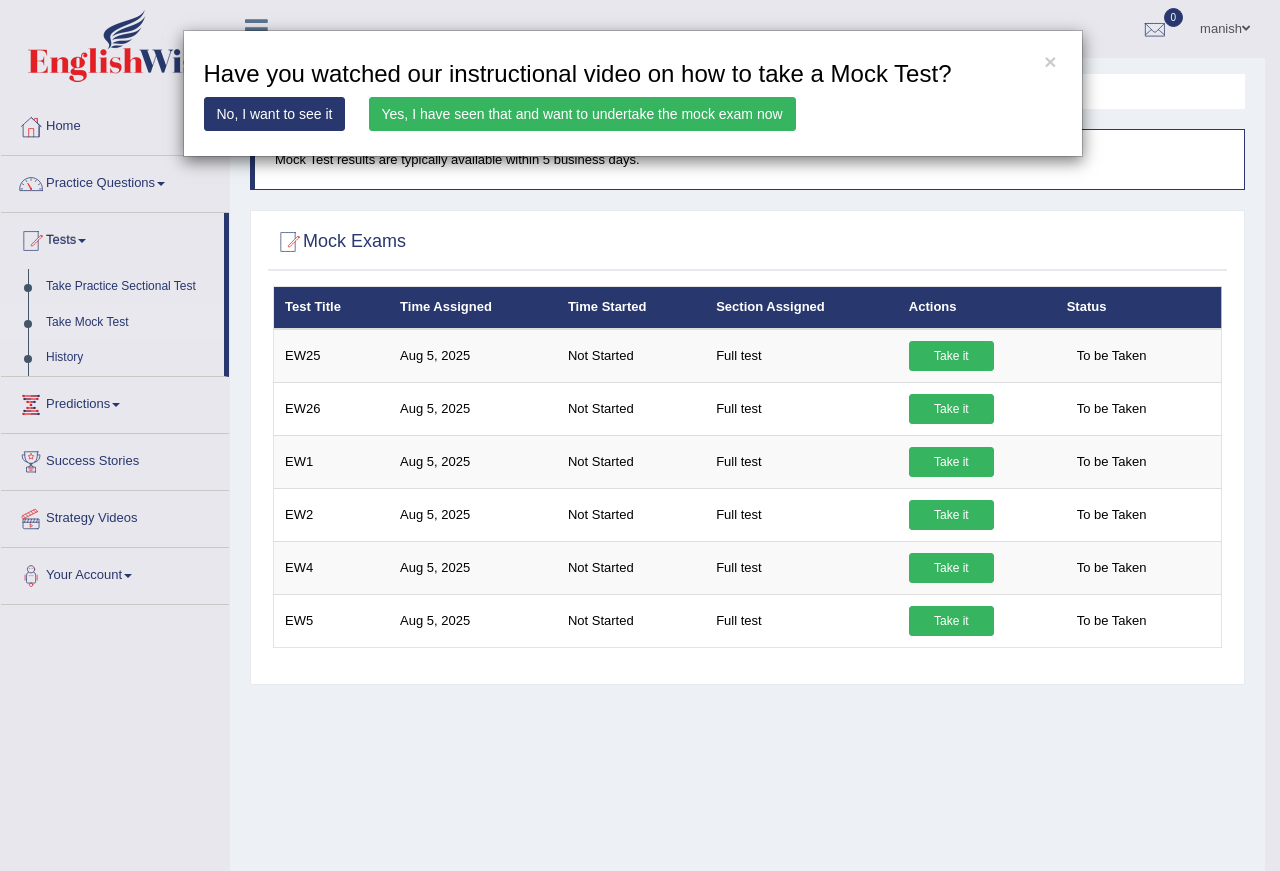 click on "Yes, I have seen that and want to undertake the mock exam now" at bounding box center [582, 114] 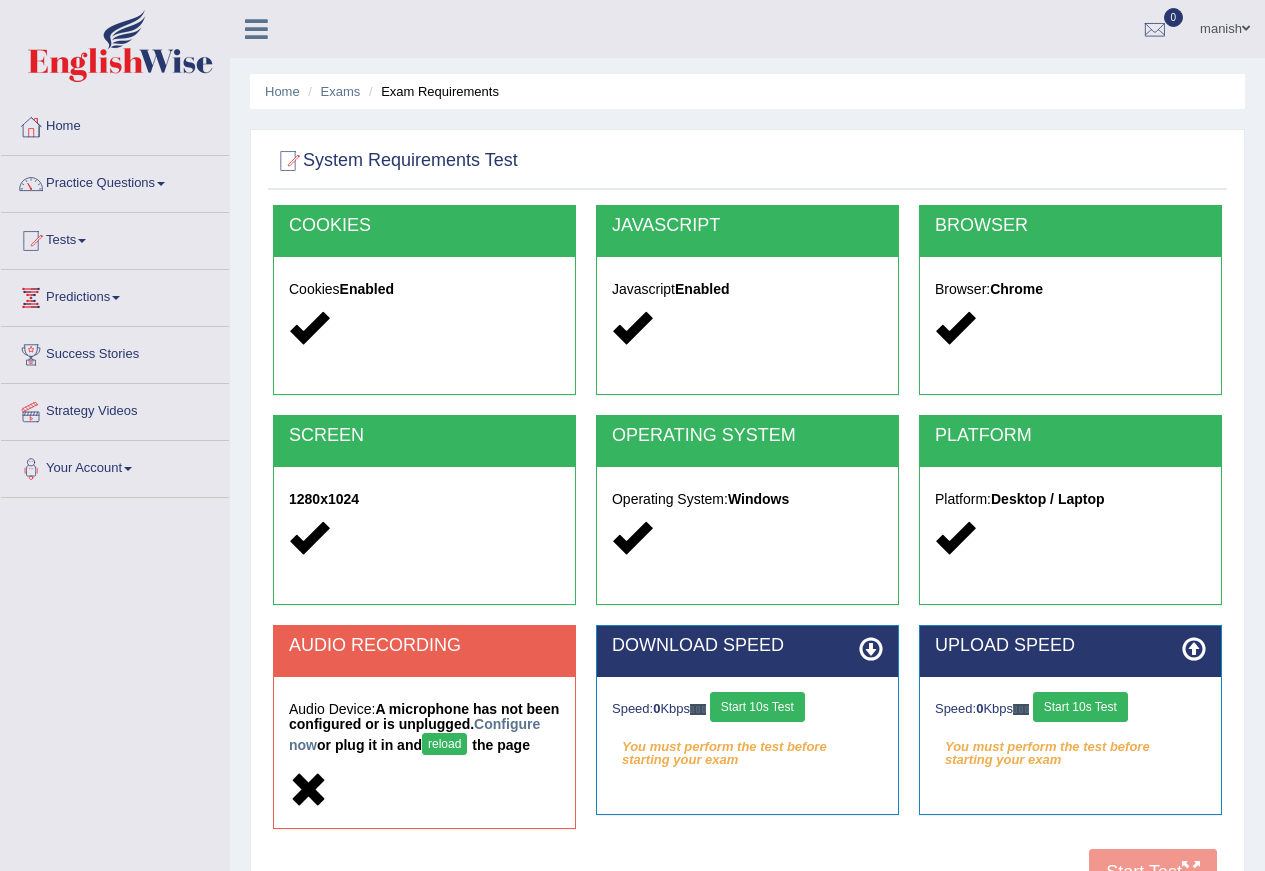 scroll, scrollTop: 0, scrollLeft: 0, axis: both 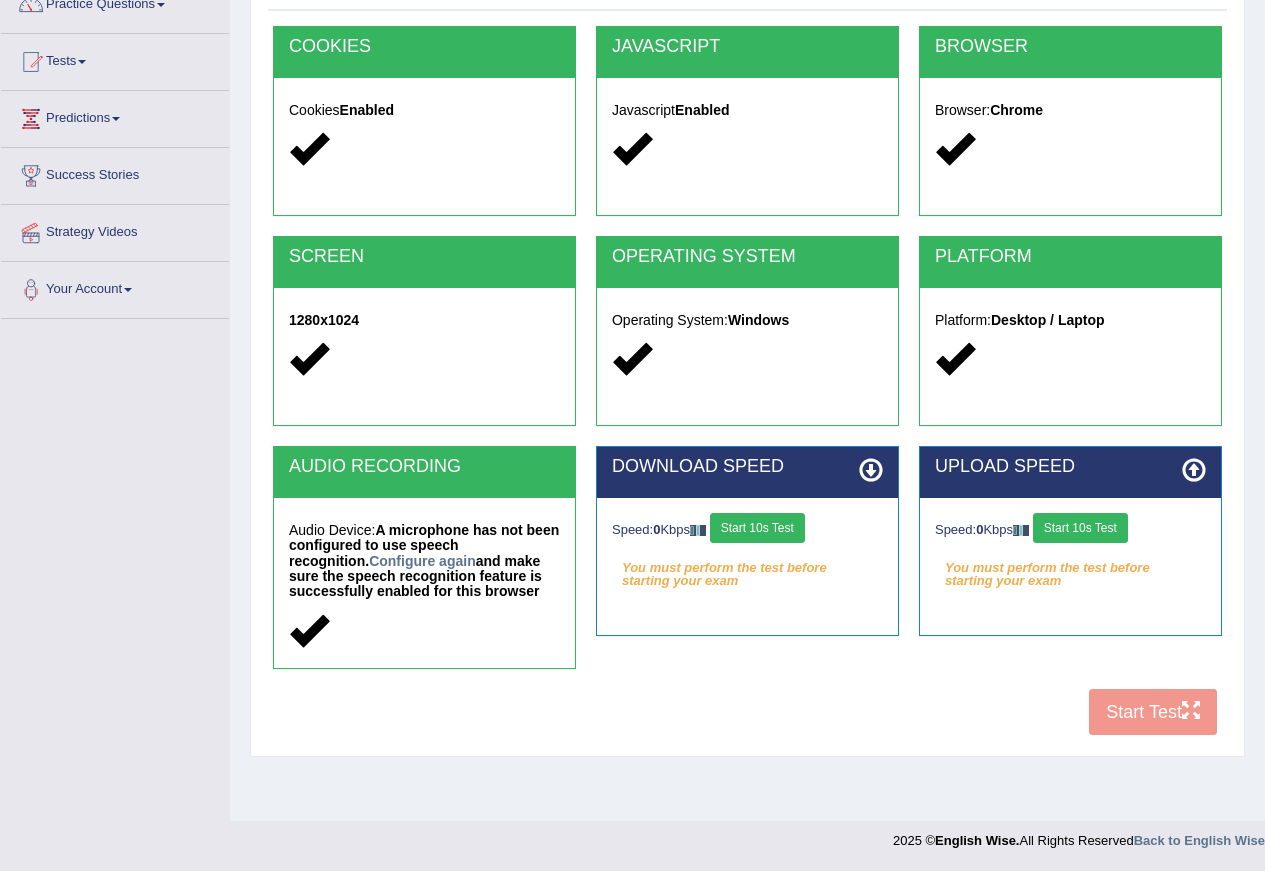 click on "Start 10s Test" at bounding box center (757, 528) 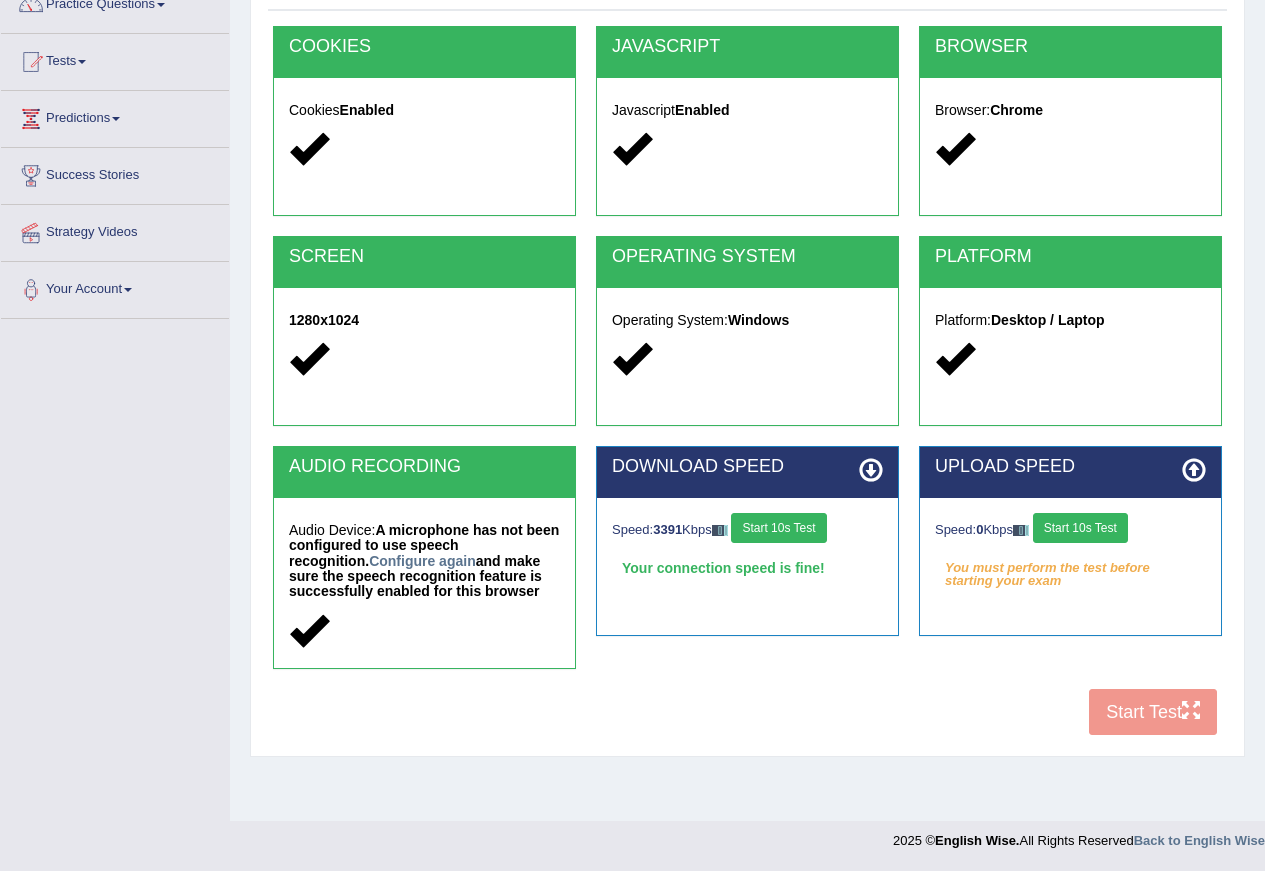 click on "Start 10s Test" at bounding box center [1080, 528] 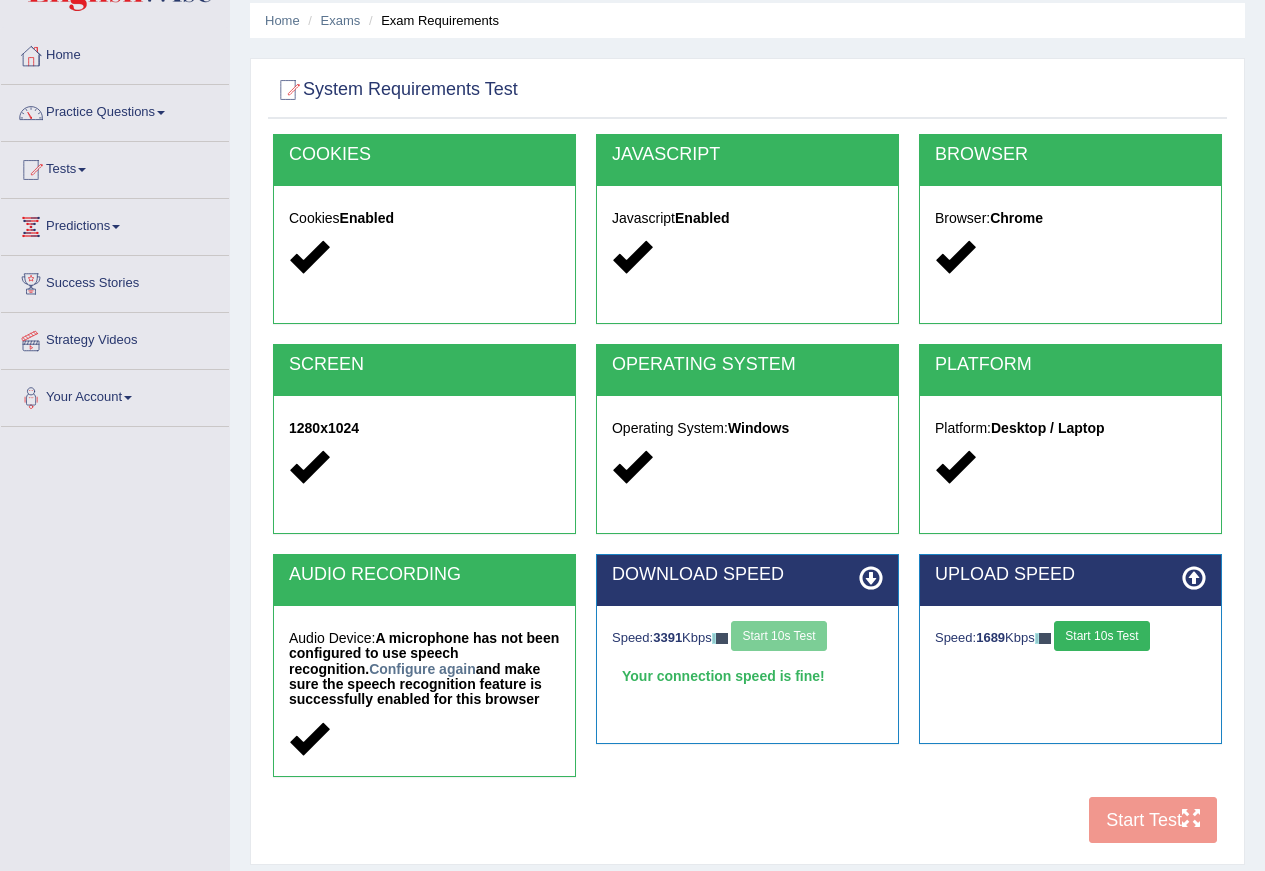 scroll, scrollTop: 179, scrollLeft: 0, axis: vertical 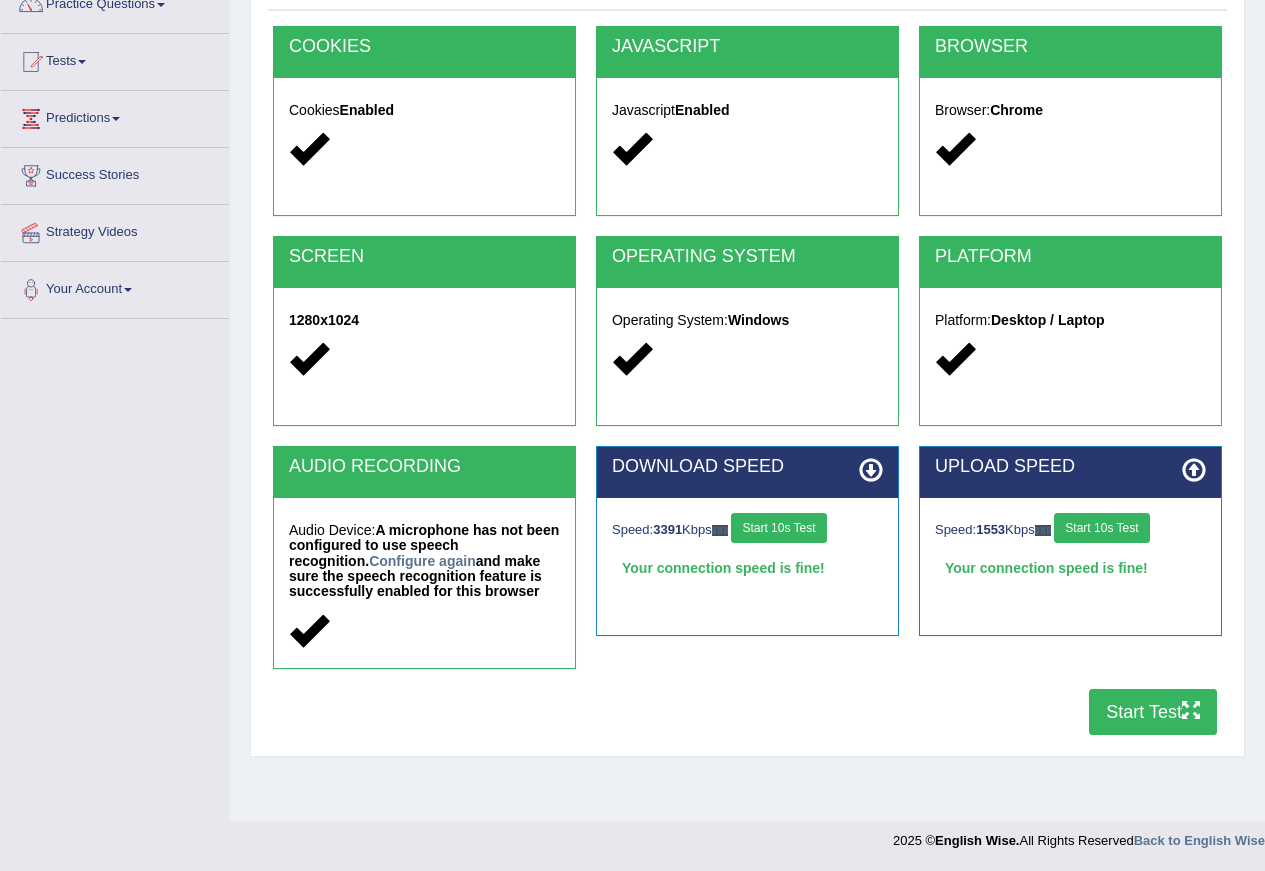 click on "Start Test" at bounding box center [1153, 712] 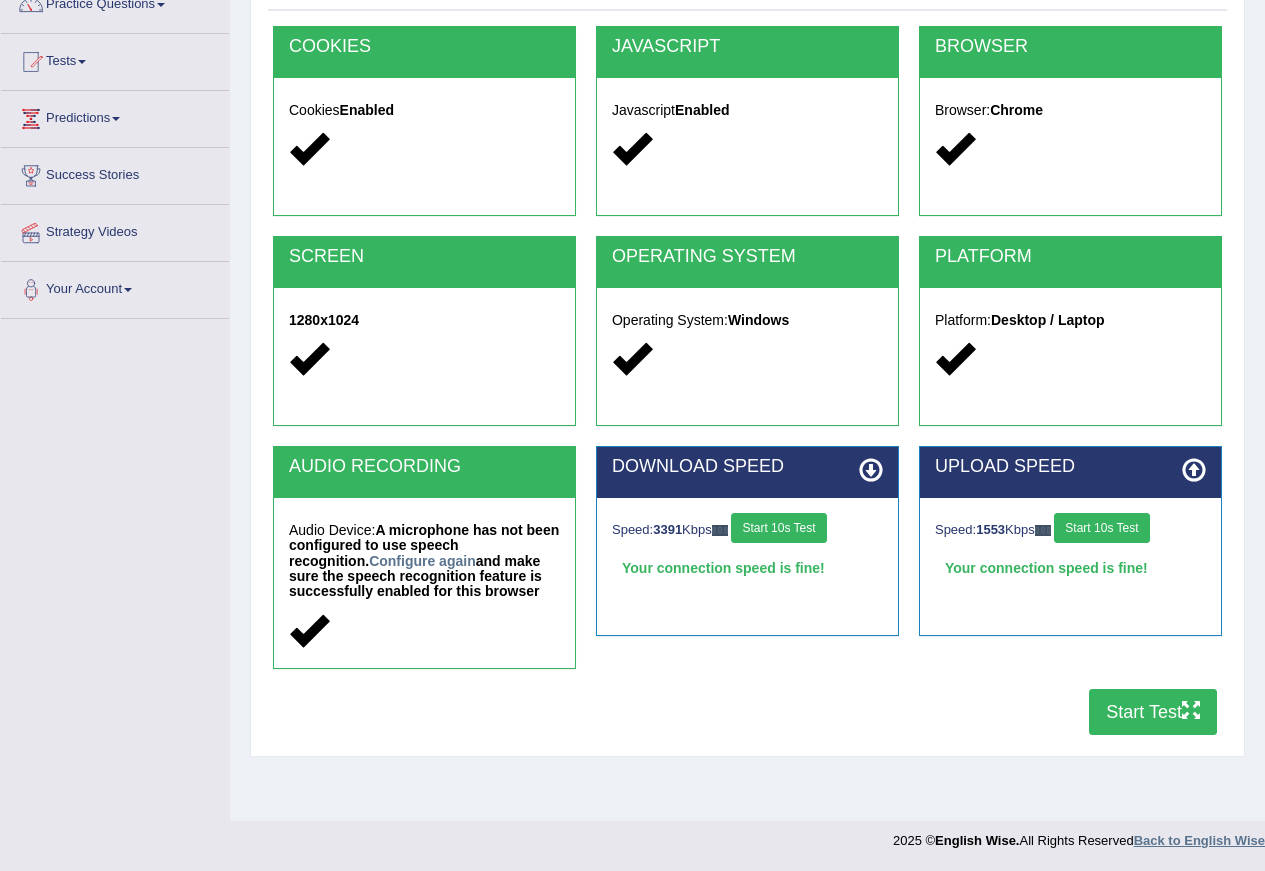 click on "Back to English Wise" at bounding box center (1199, 840) 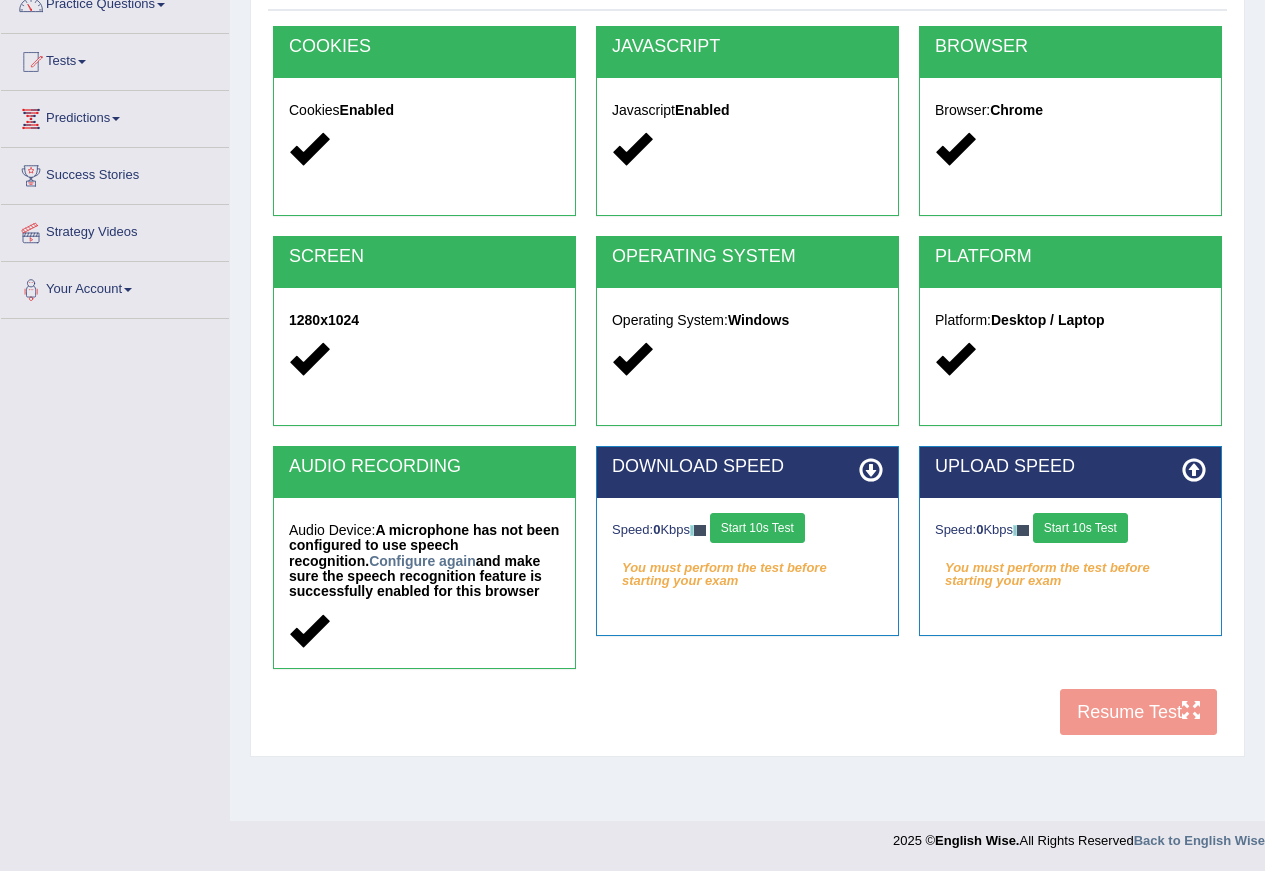 scroll, scrollTop: 0, scrollLeft: 0, axis: both 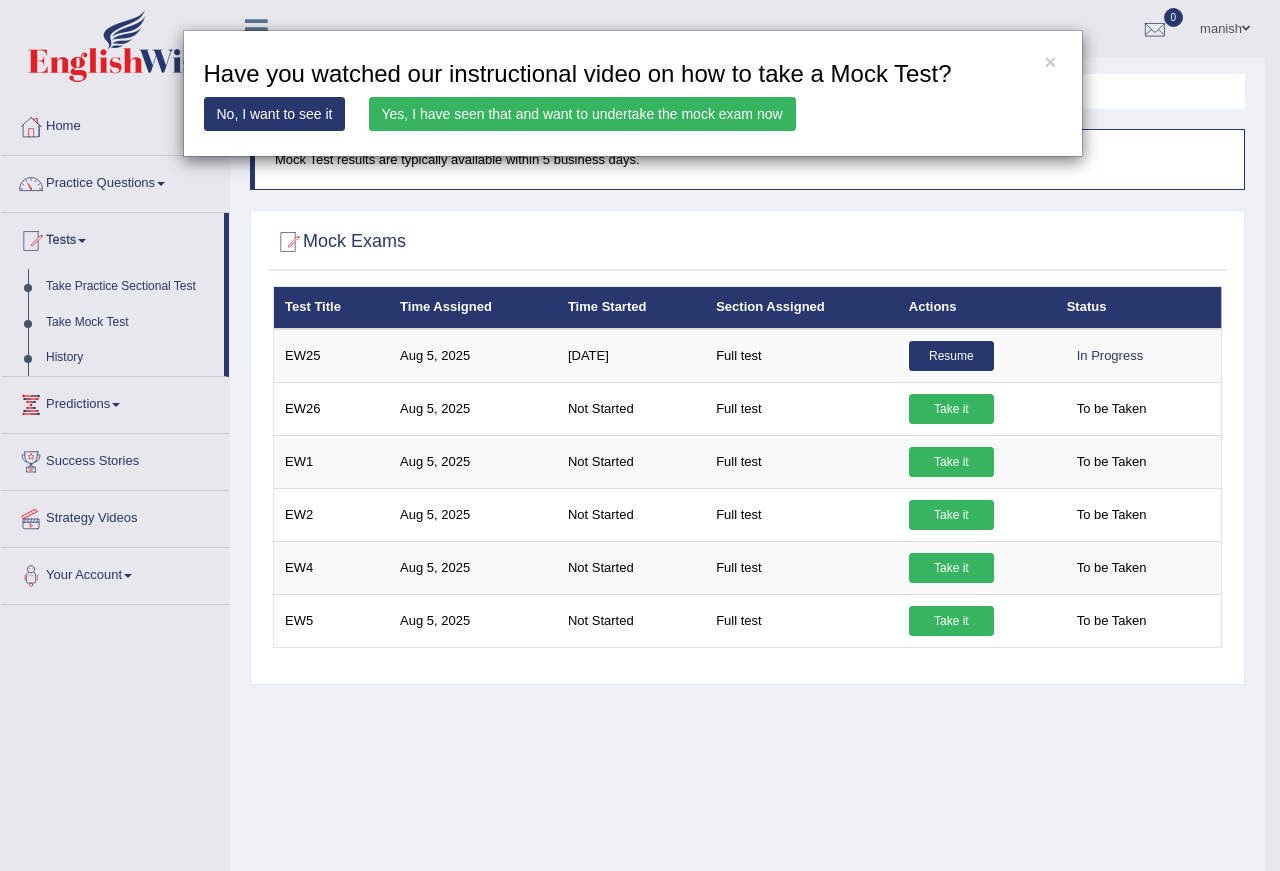 click on "Yes, I have seen that and want to undertake the mock exam now" at bounding box center [582, 114] 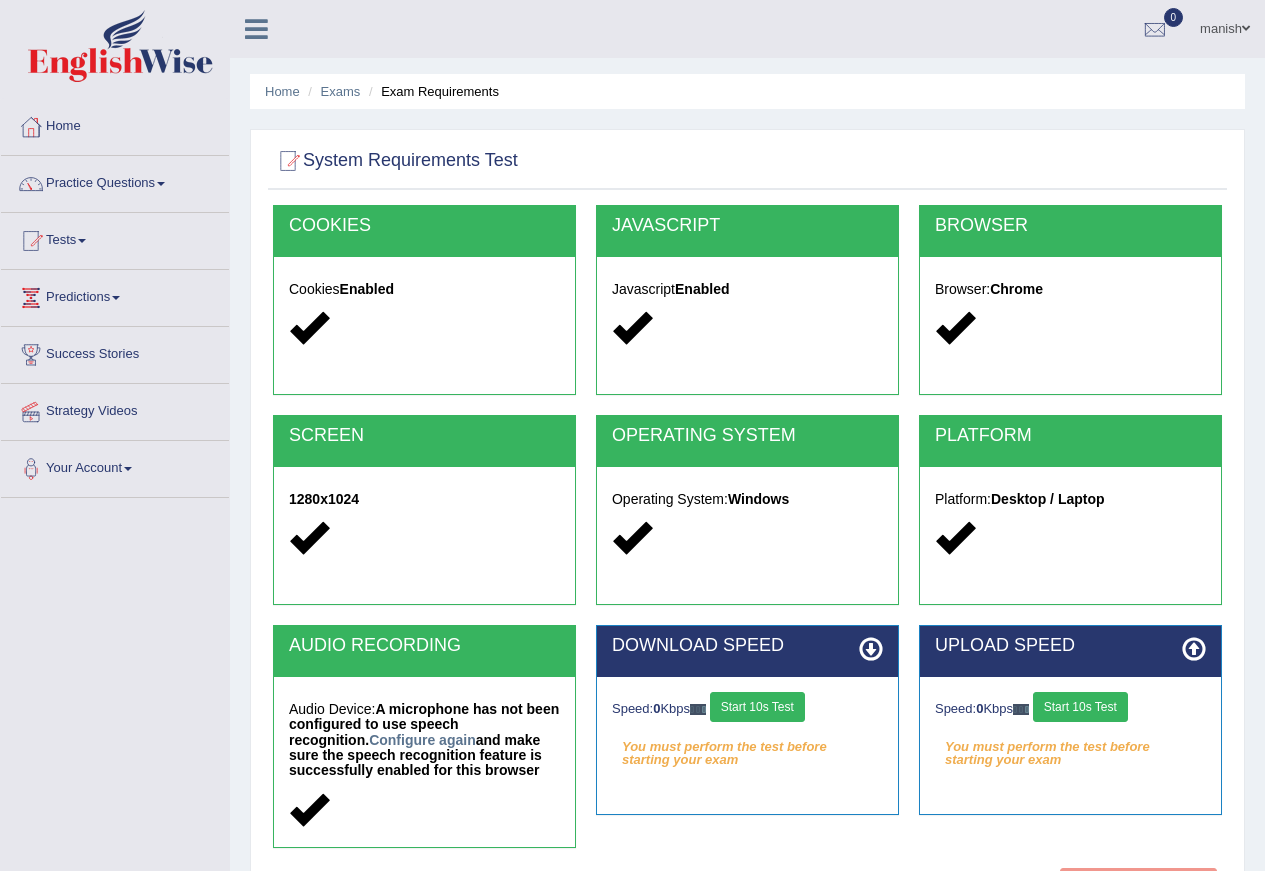 scroll, scrollTop: 0, scrollLeft: 0, axis: both 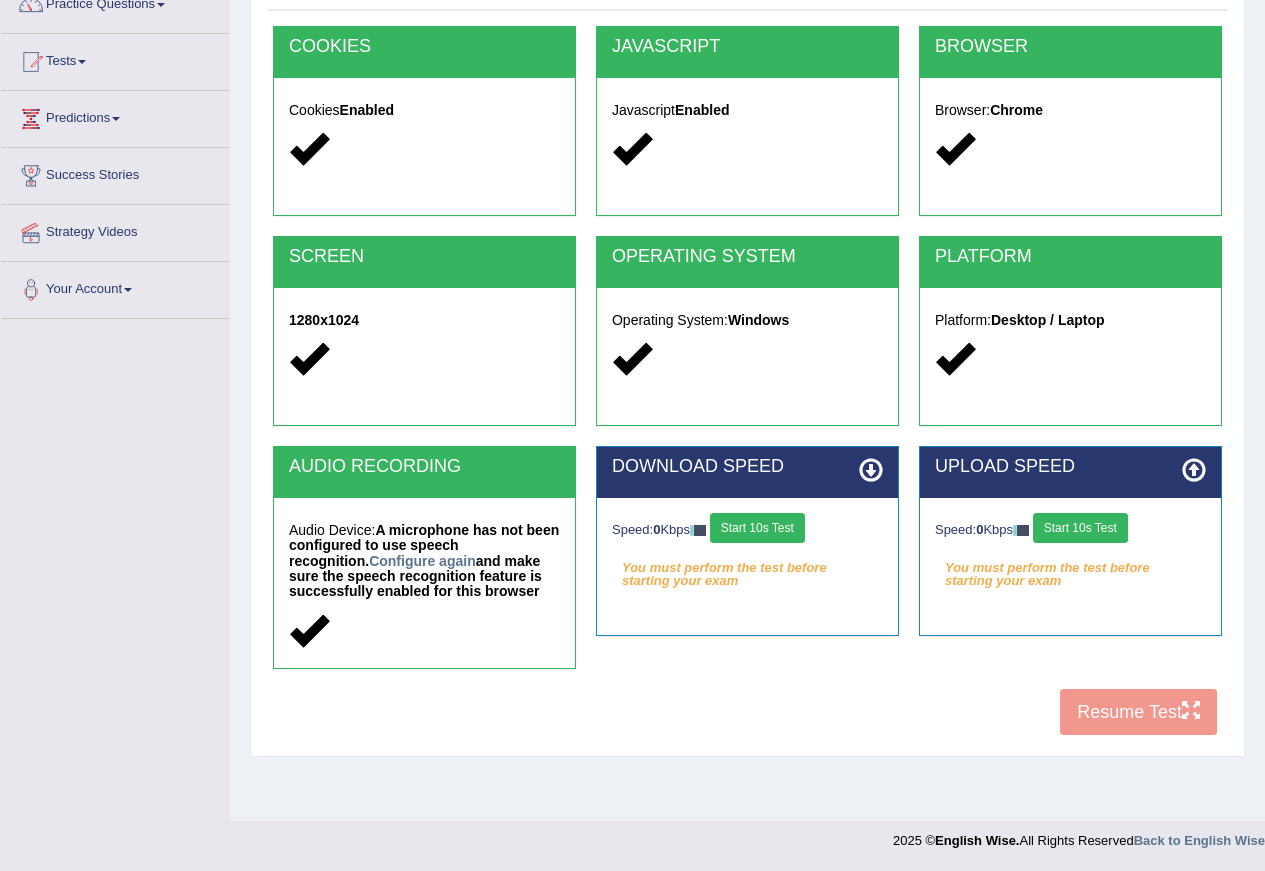 click on "Start 10s Test" at bounding box center [757, 528] 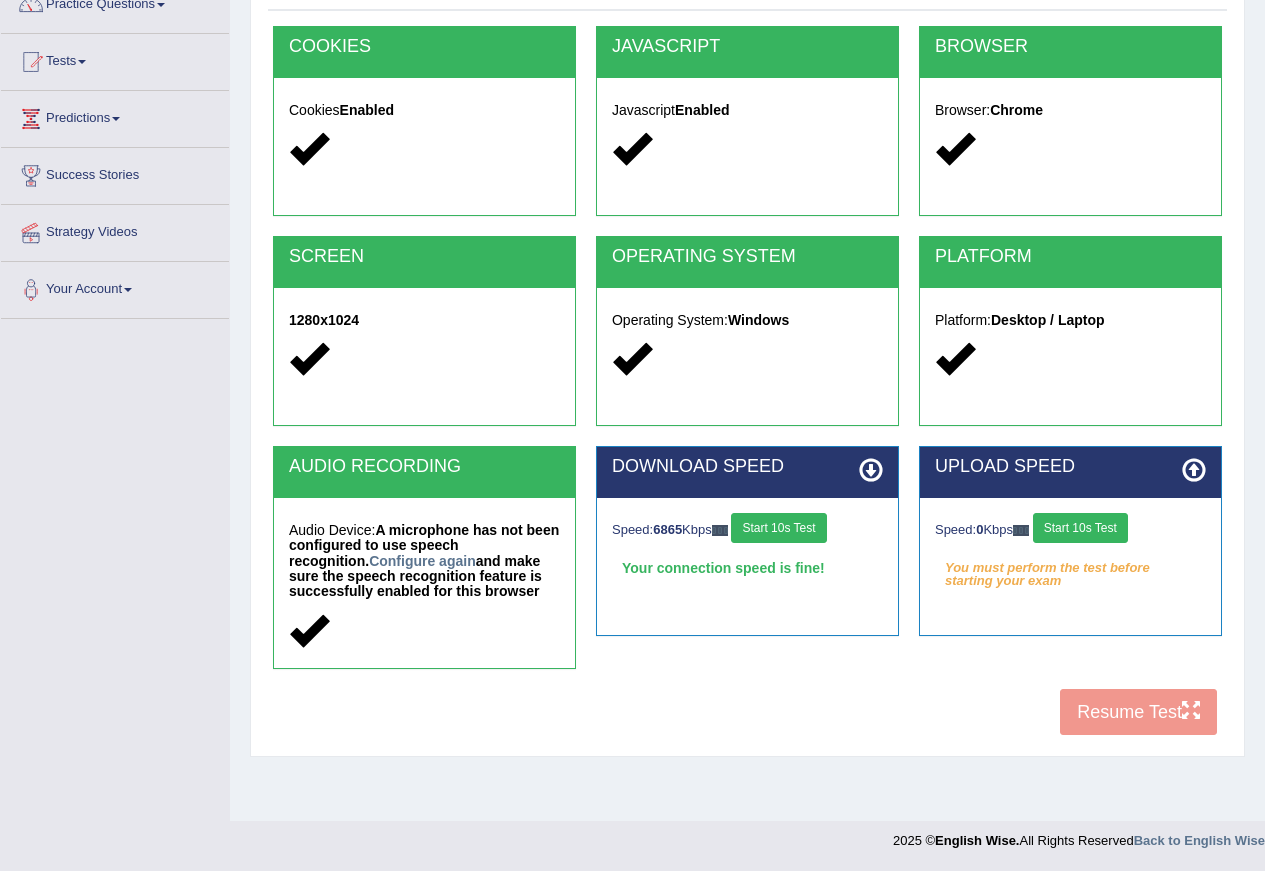 click on "Start 10s Test" at bounding box center [1080, 528] 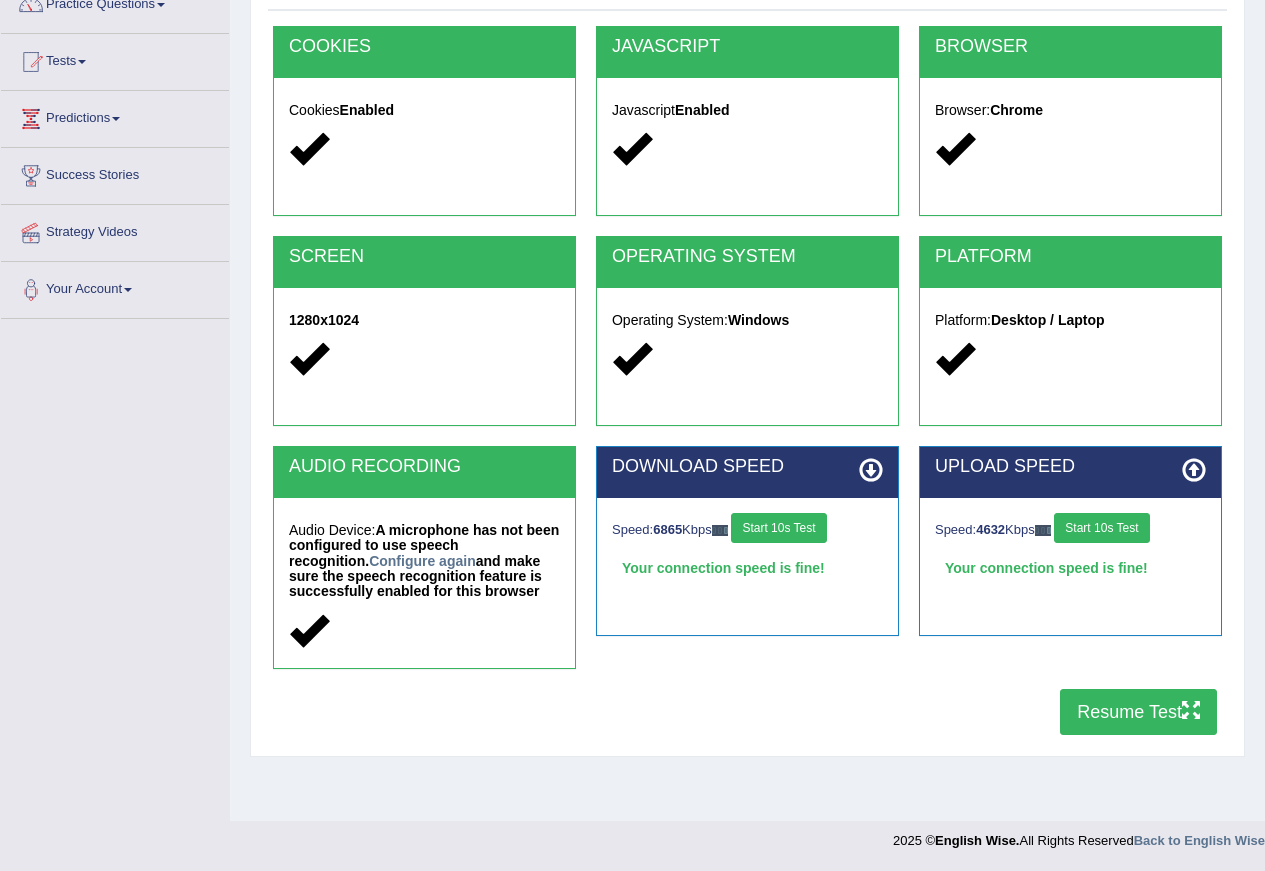 click on "Resume Test" at bounding box center [1138, 712] 